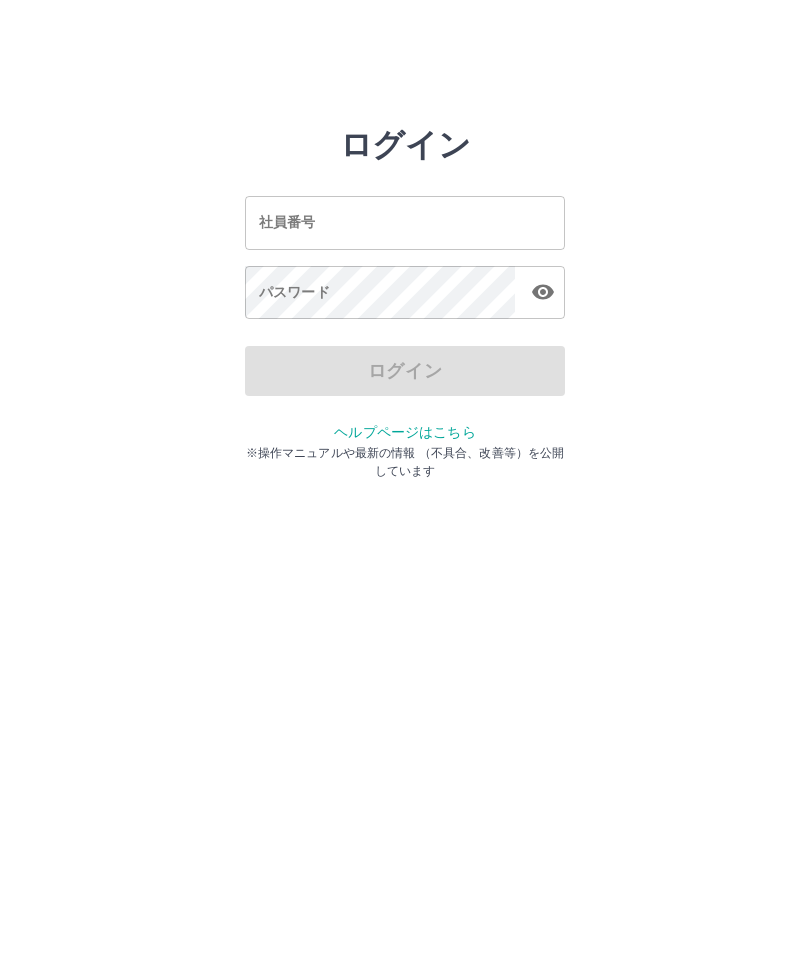 scroll, scrollTop: 1, scrollLeft: 0, axis: vertical 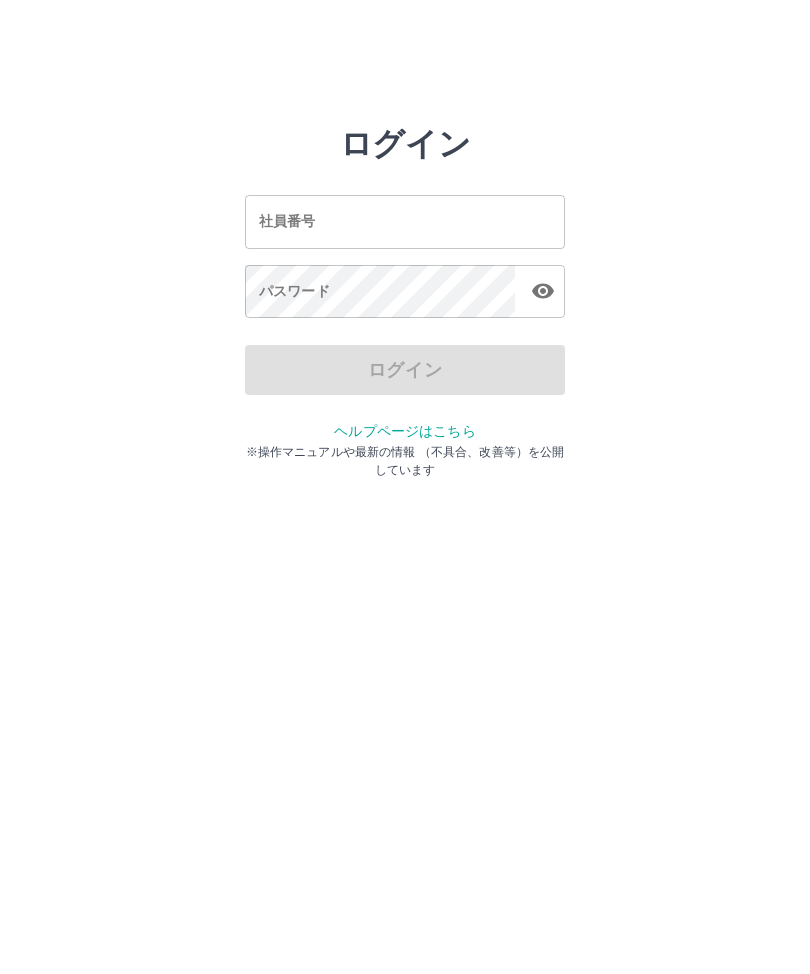 click on "社員番号" at bounding box center (405, 222) 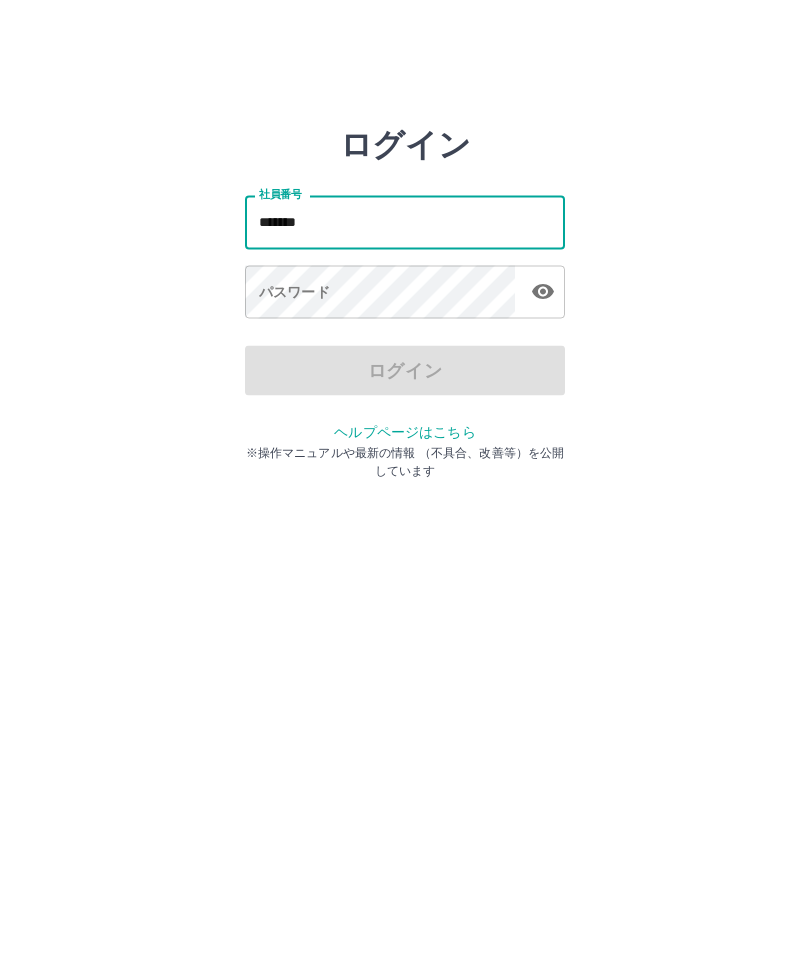 type on "*******" 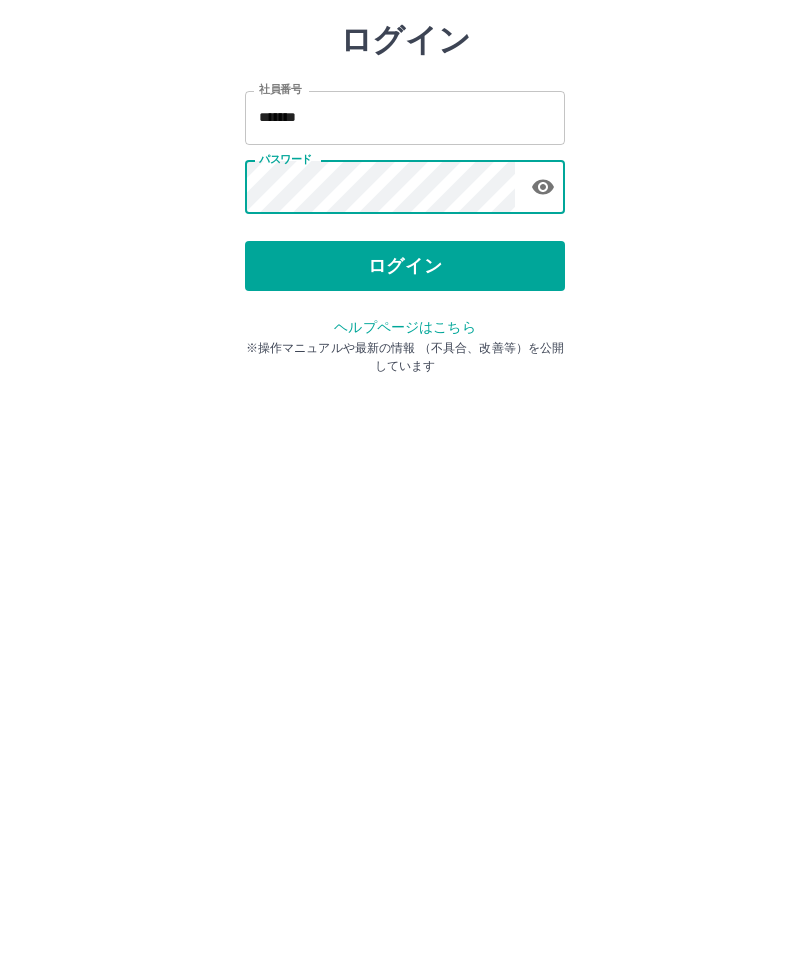 click on "ログイン" at bounding box center [405, 371] 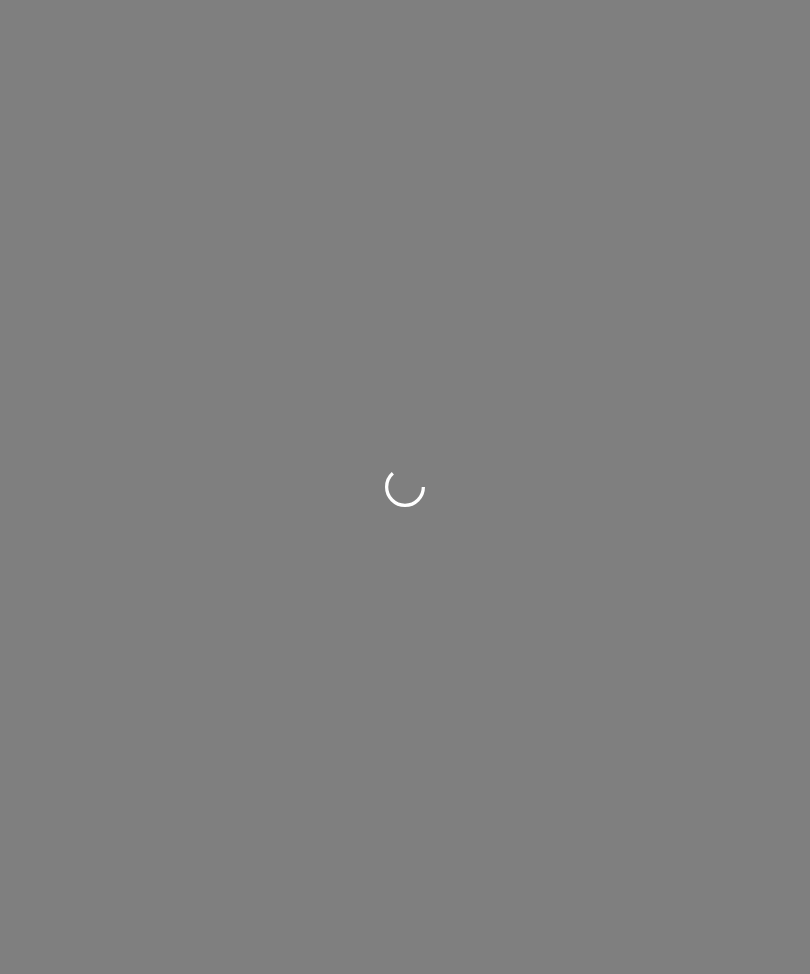 scroll, scrollTop: 0, scrollLeft: 0, axis: both 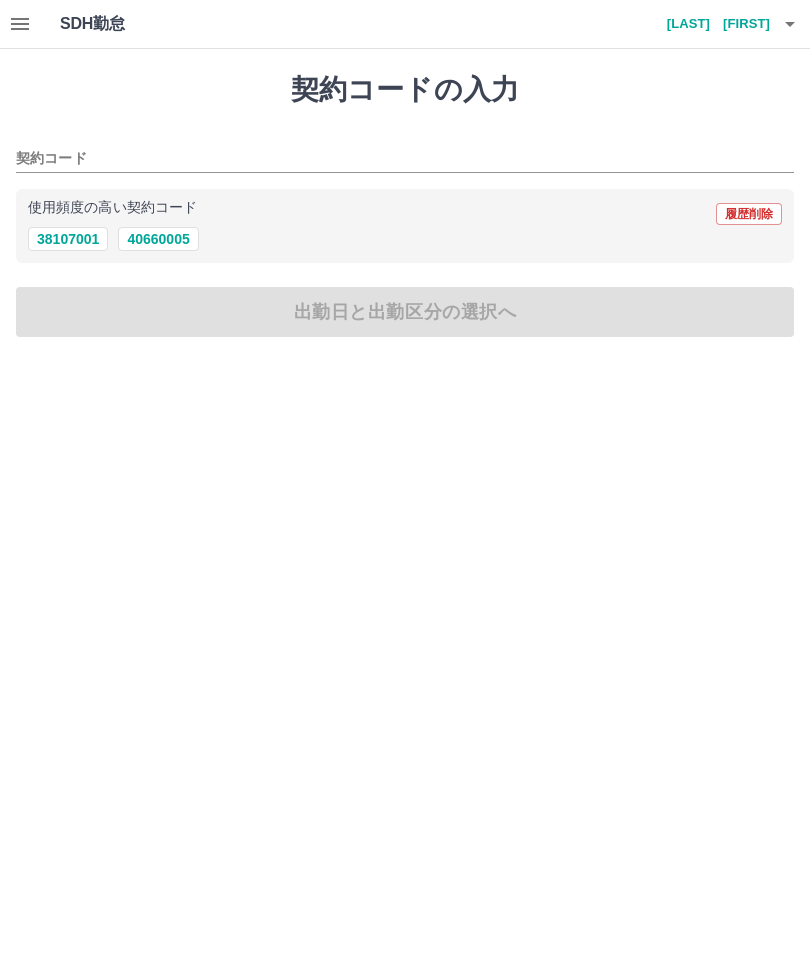 click on "40660005" at bounding box center (158, 239) 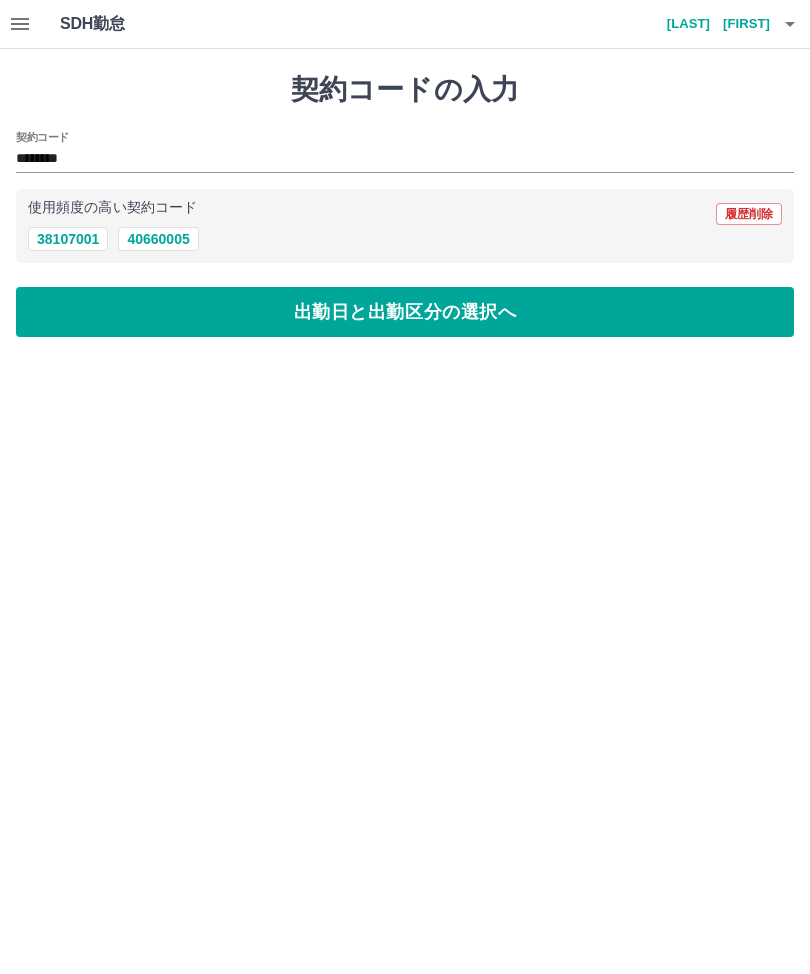 click on "出勤日と出勤区分の選択へ" at bounding box center [405, 312] 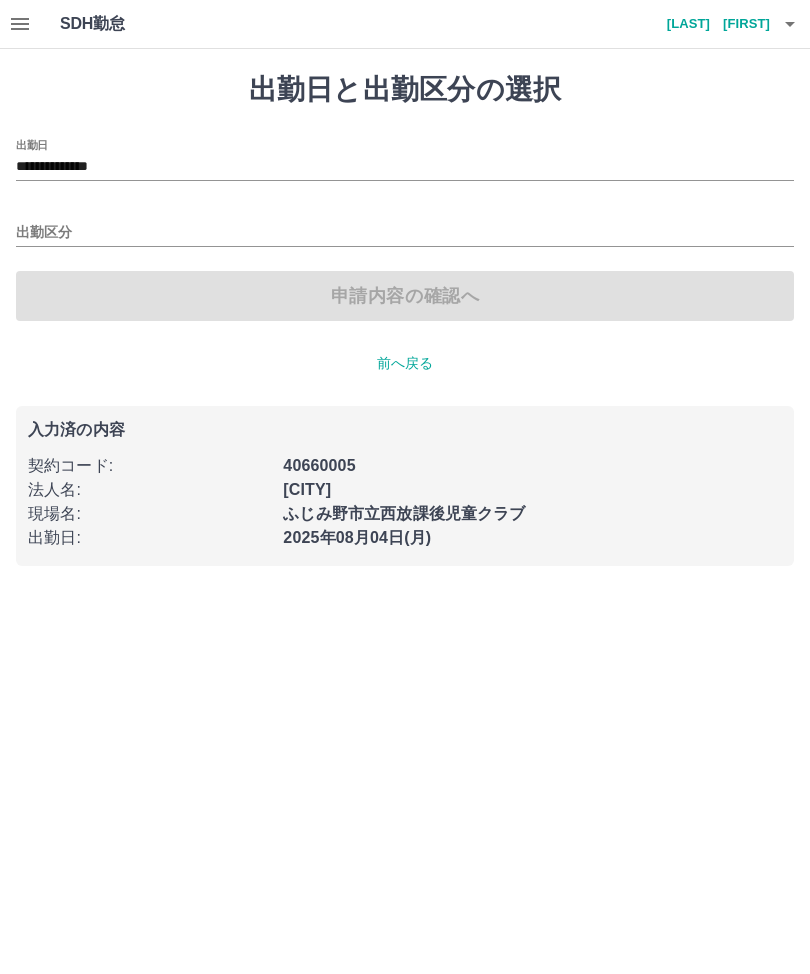 click on "出勤区分" at bounding box center [405, 233] 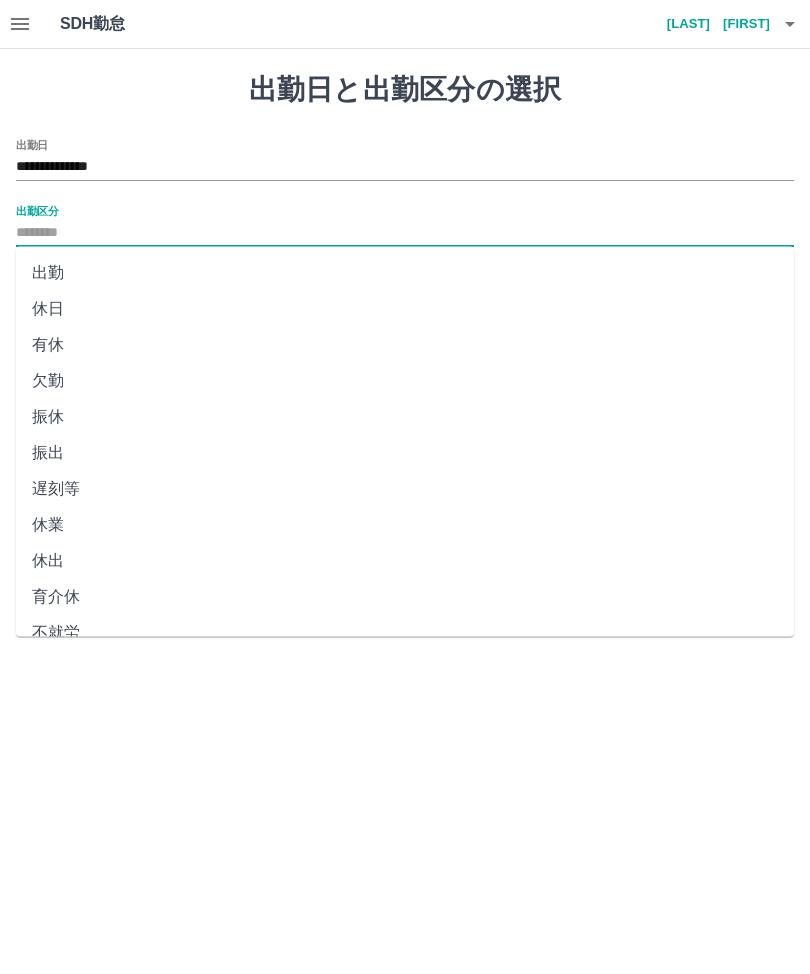 click on "出勤" at bounding box center (405, 273) 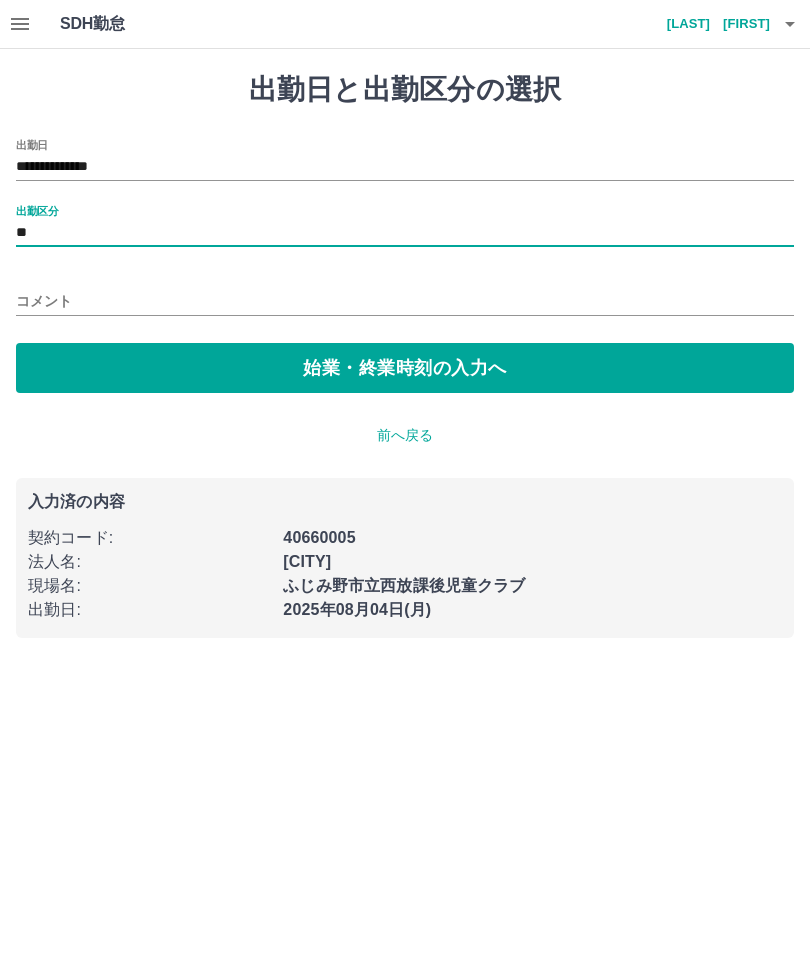 click on "始業・終業時刻の入力へ" at bounding box center [405, 368] 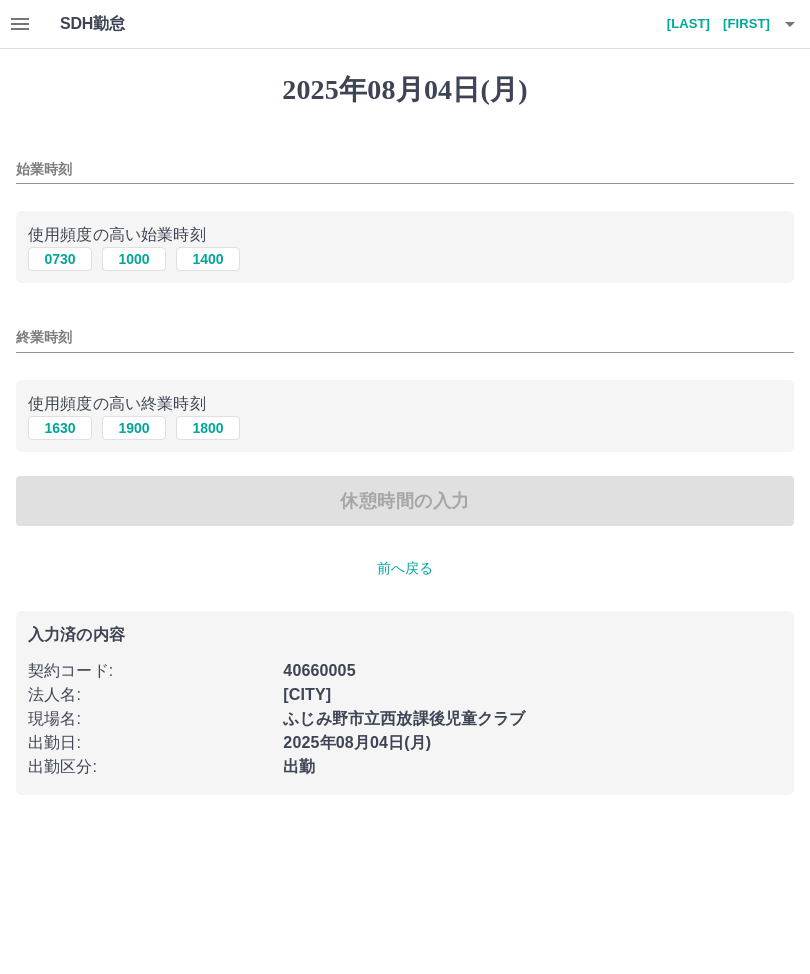 click on "1000" at bounding box center (134, 259) 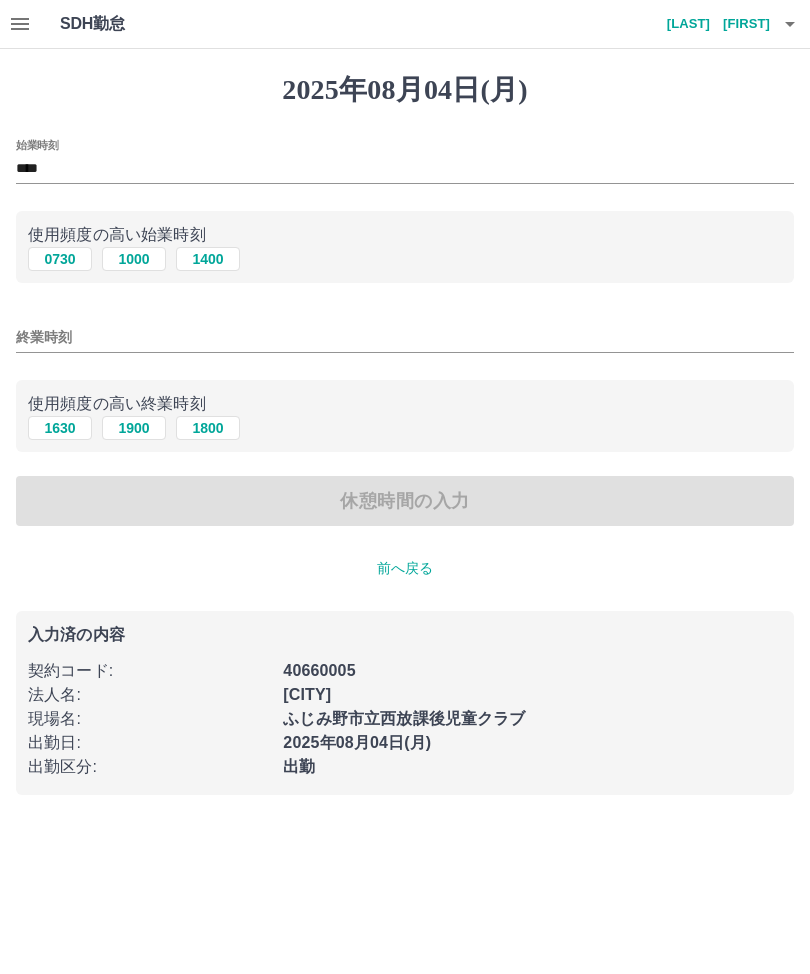 click on "1900" at bounding box center [134, 428] 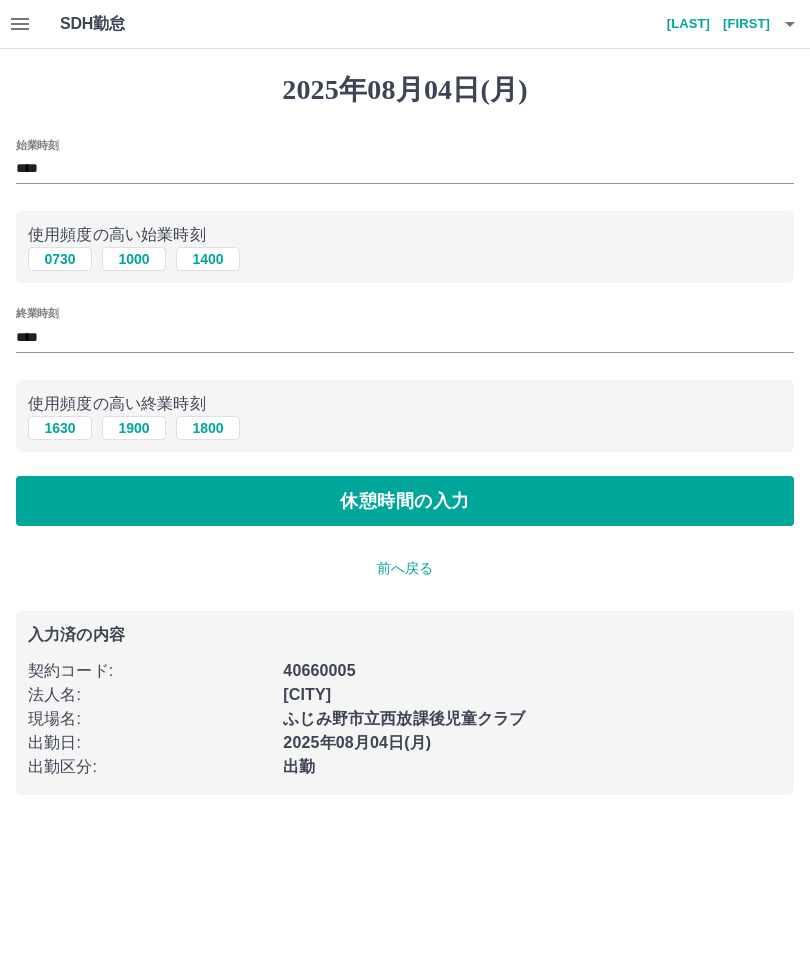 click on "休憩時間の入力" at bounding box center [405, 501] 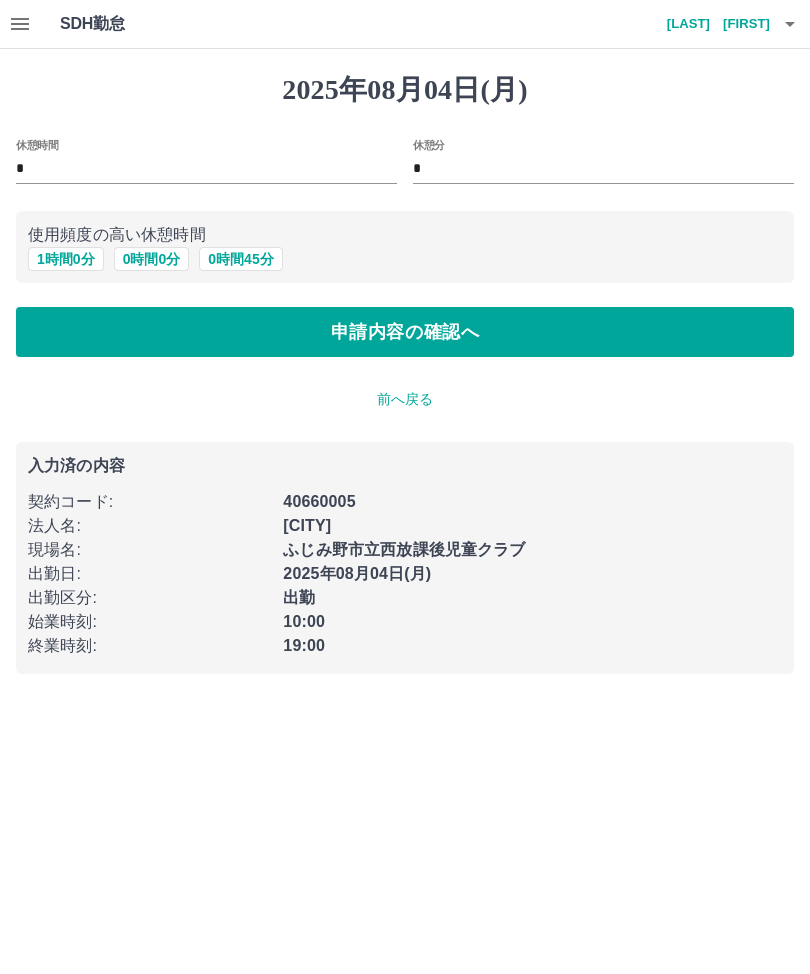 click on "1 時間 0 分" at bounding box center (66, 259) 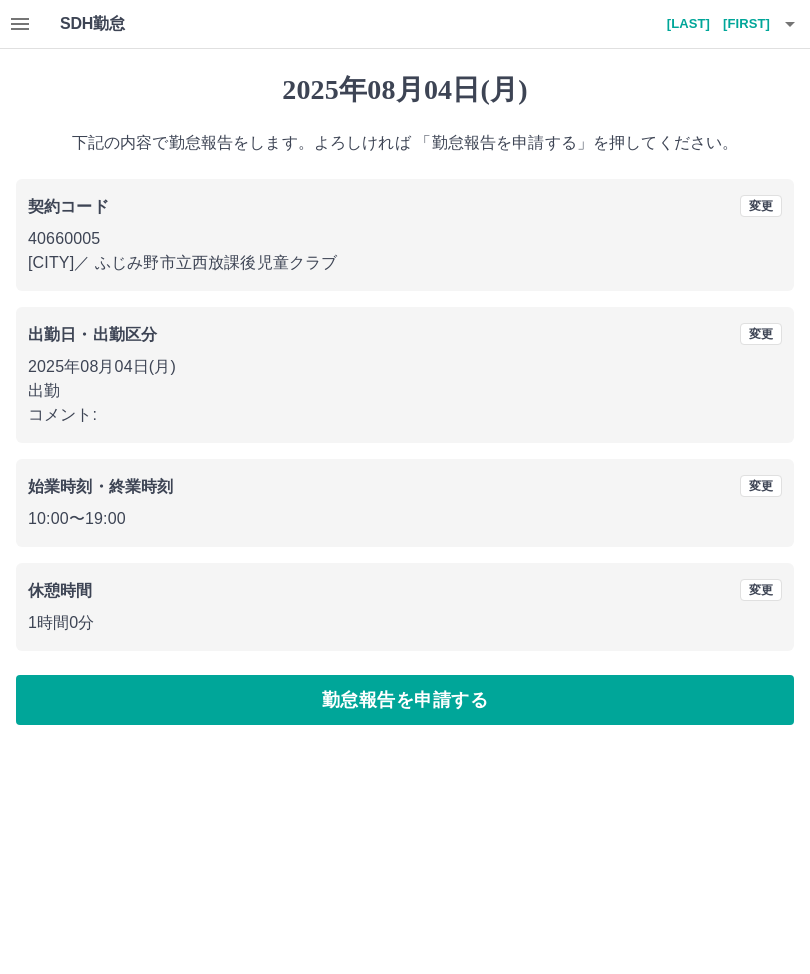 click on "勤怠報告を申請する" at bounding box center (405, 700) 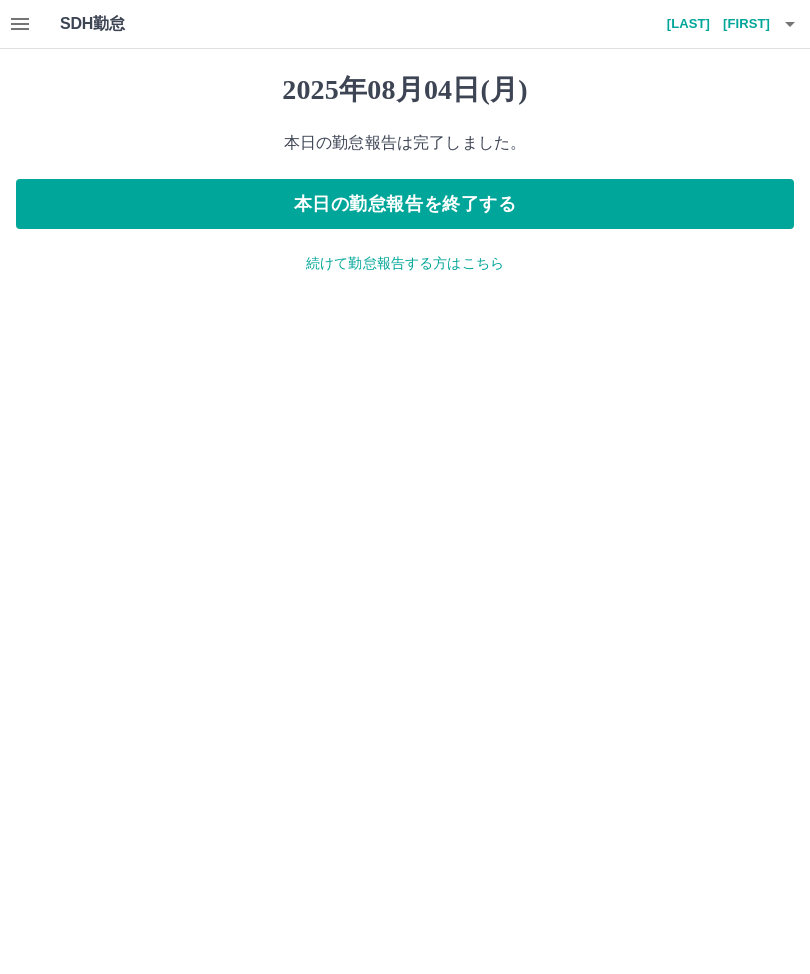 click on "本日の勤怠報告を終了する" at bounding box center (405, 204) 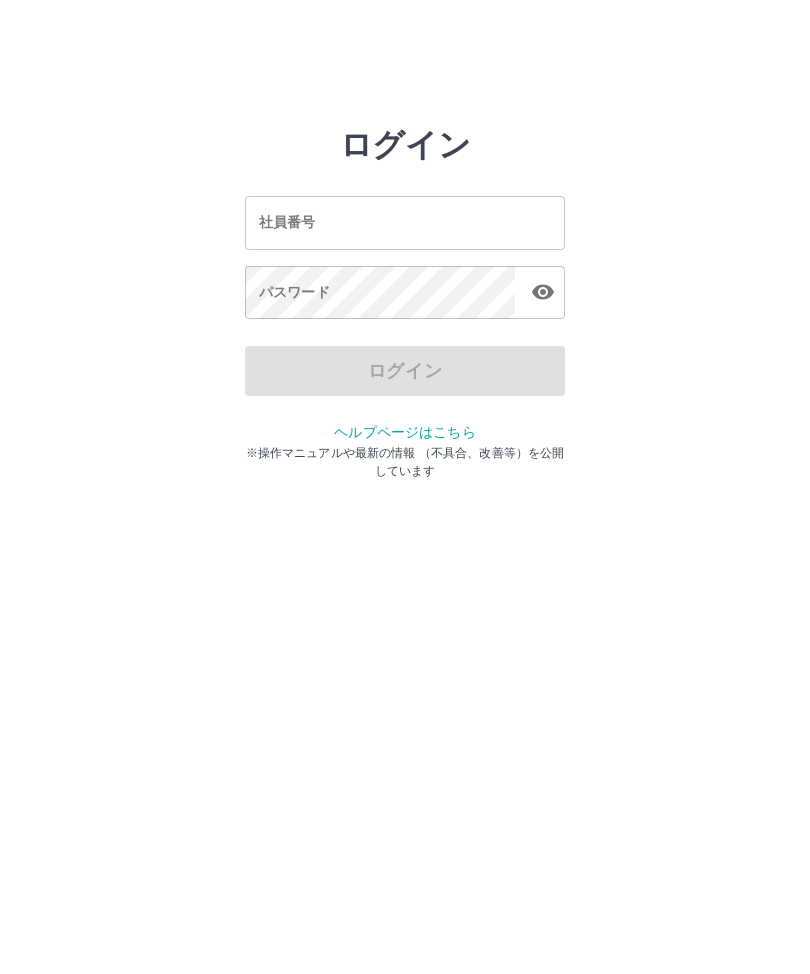 scroll, scrollTop: 0, scrollLeft: 0, axis: both 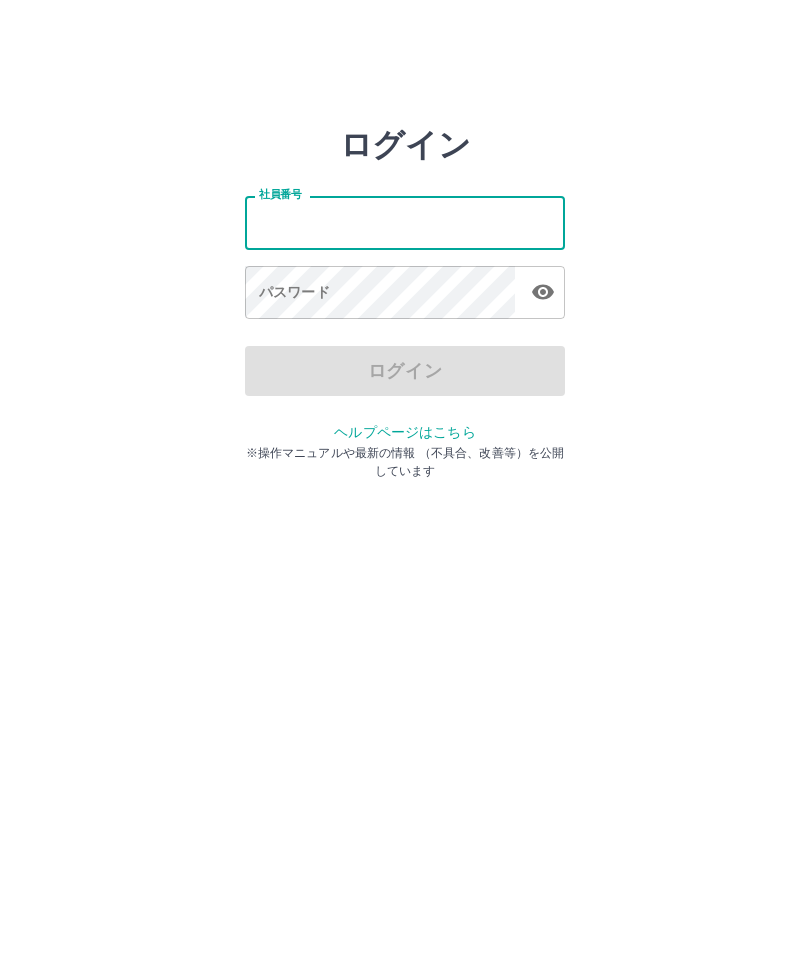 click on "社員番号" at bounding box center (405, 222) 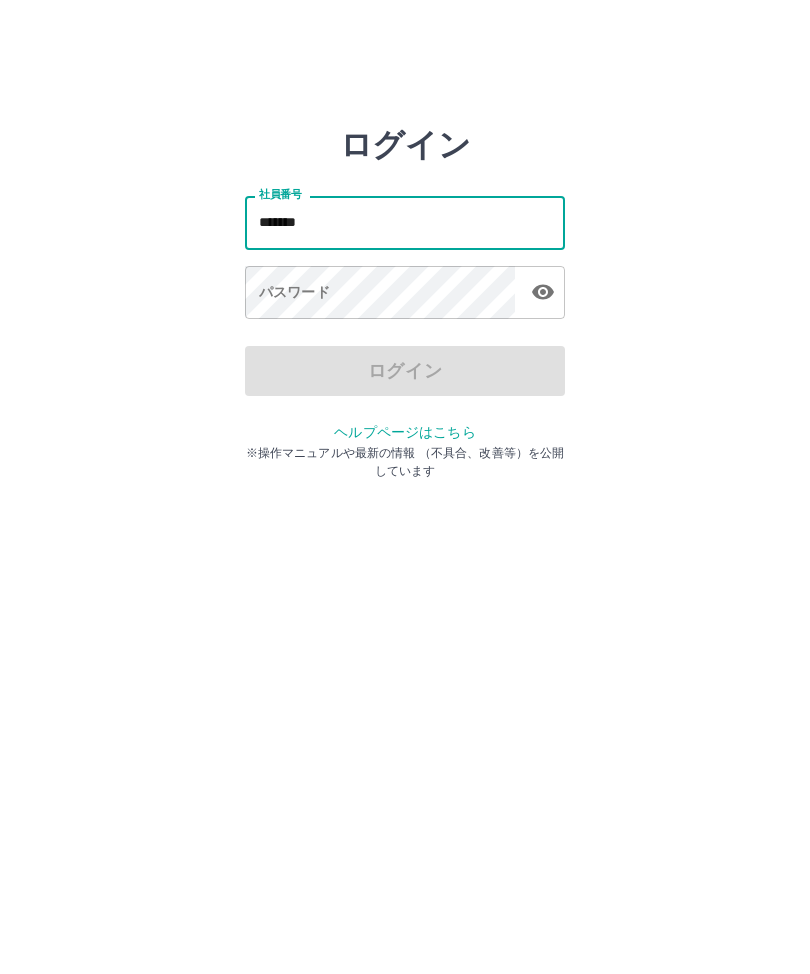 type on "*******" 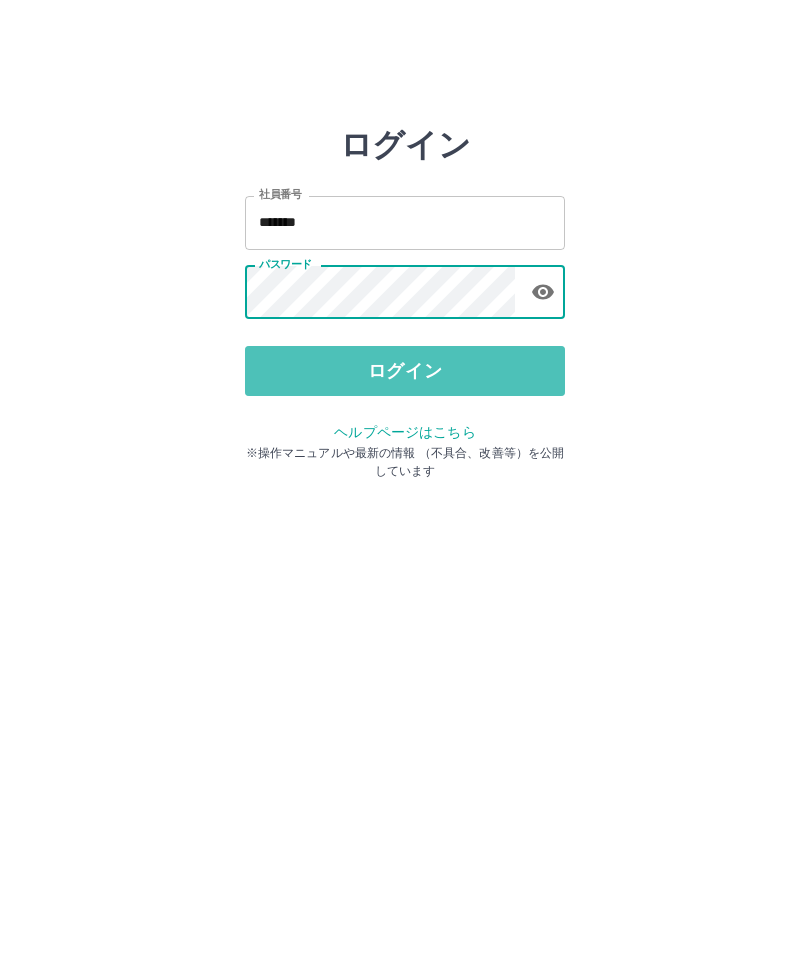 click on "ログイン" at bounding box center [405, 371] 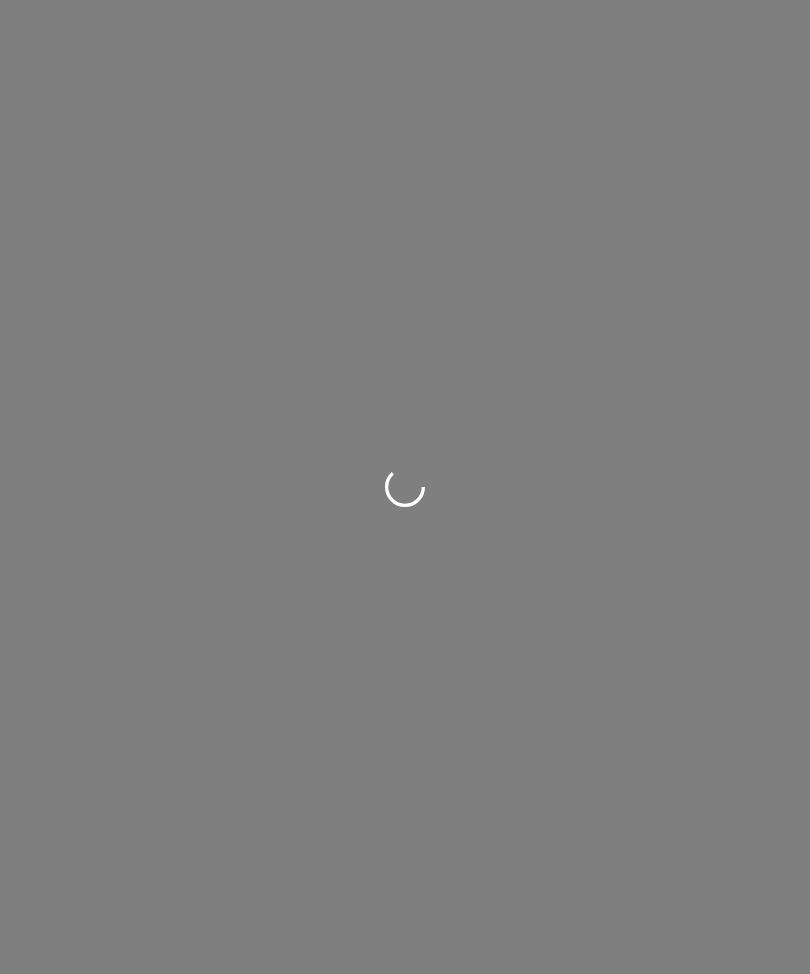 scroll, scrollTop: 0, scrollLeft: 0, axis: both 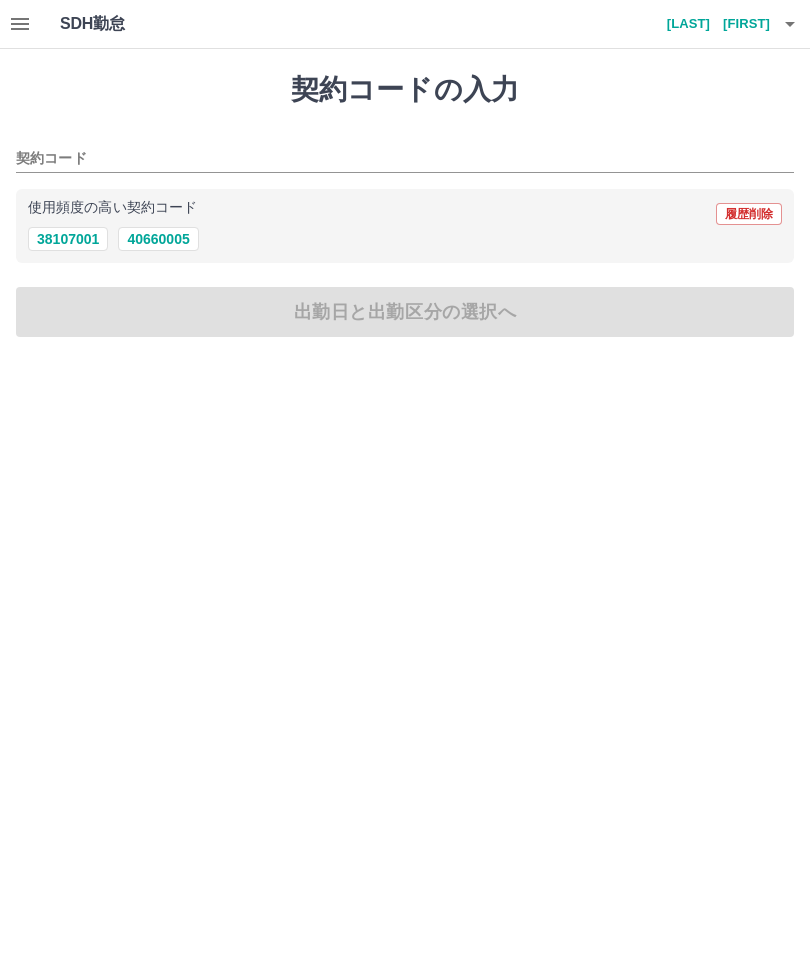 click on "40660005" at bounding box center (158, 239) 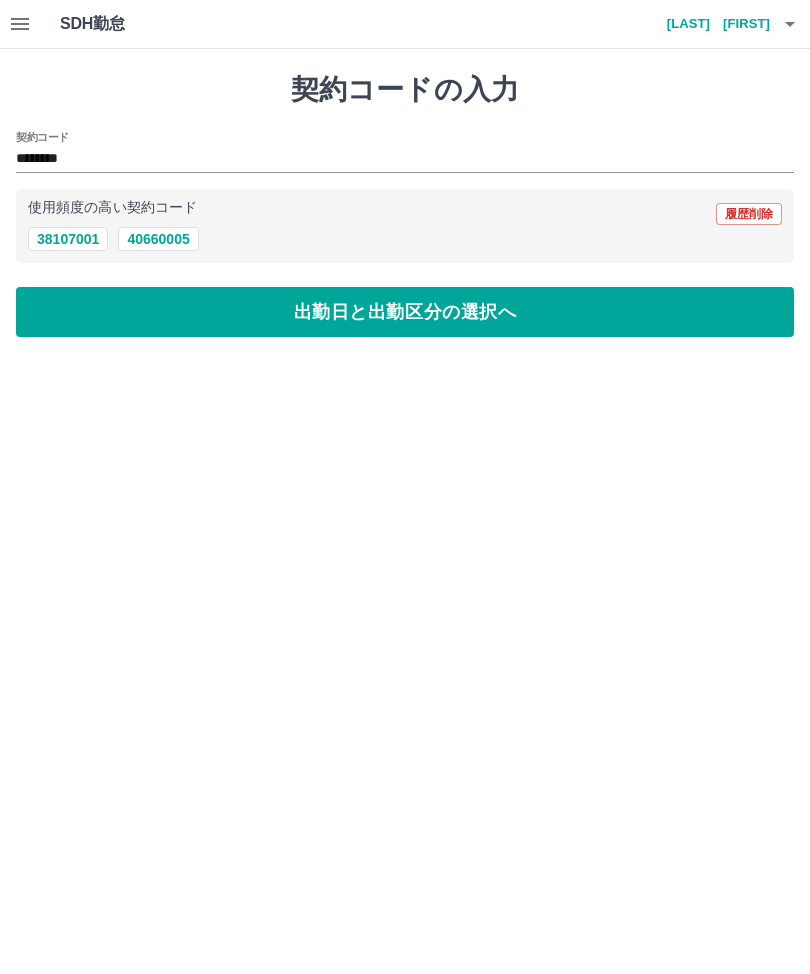 click on "出勤日と出勤区分の選択へ" at bounding box center (405, 312) 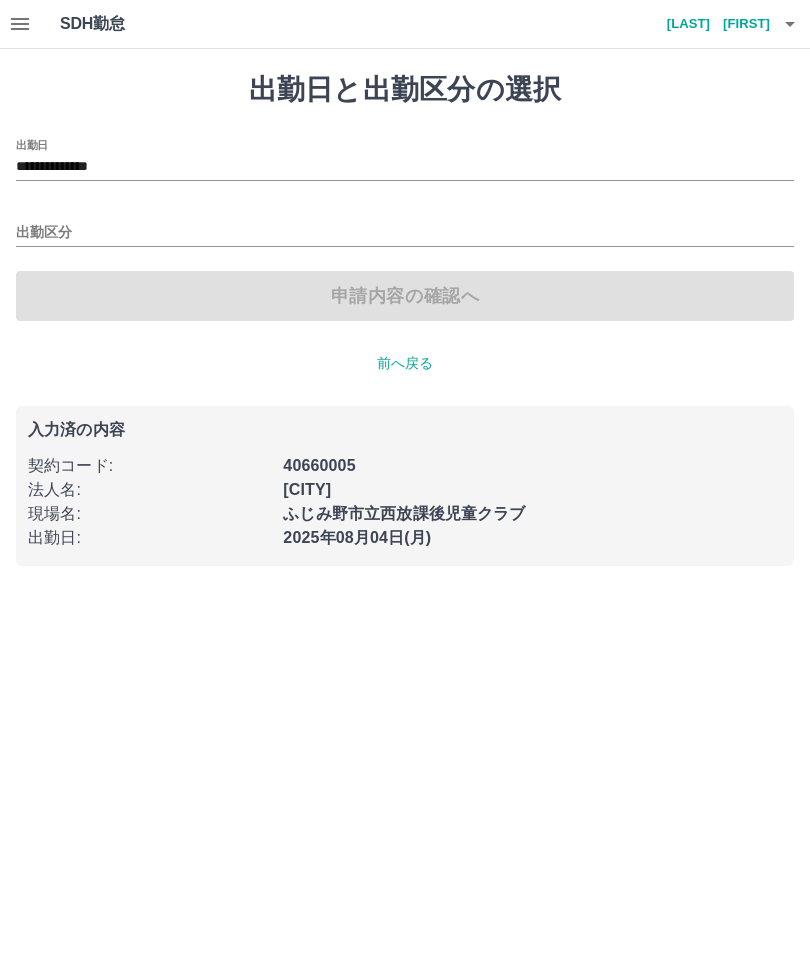 click on "出勤区分" at bounding box center (405, 233) 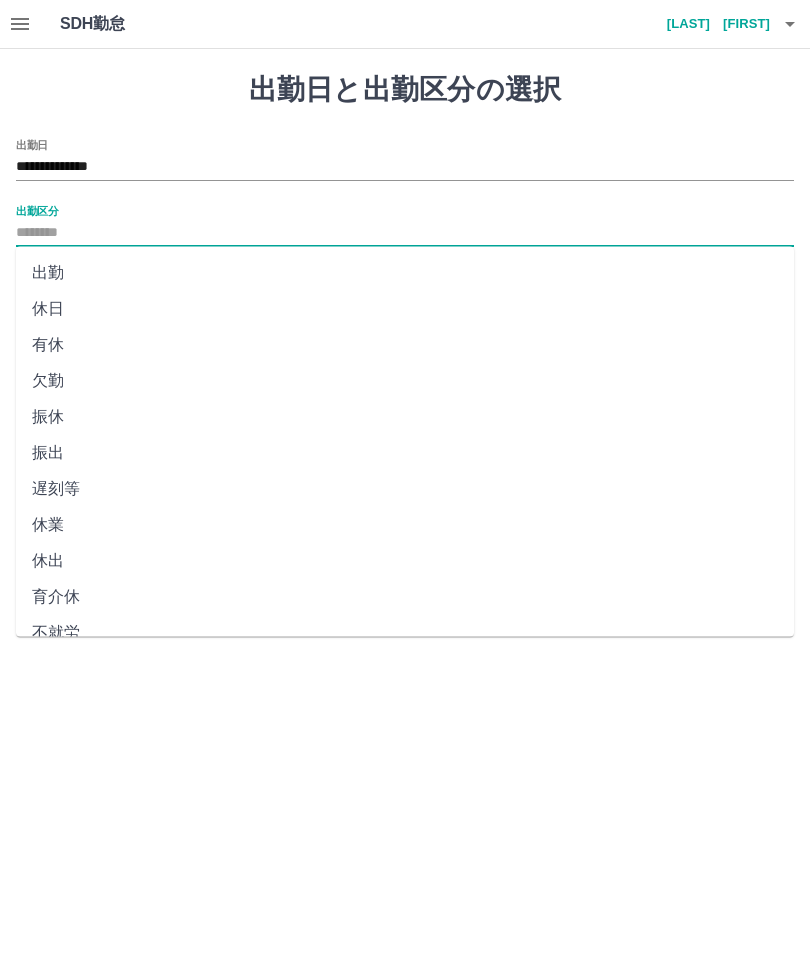 click on "休日" at bounding box center (405, 309) 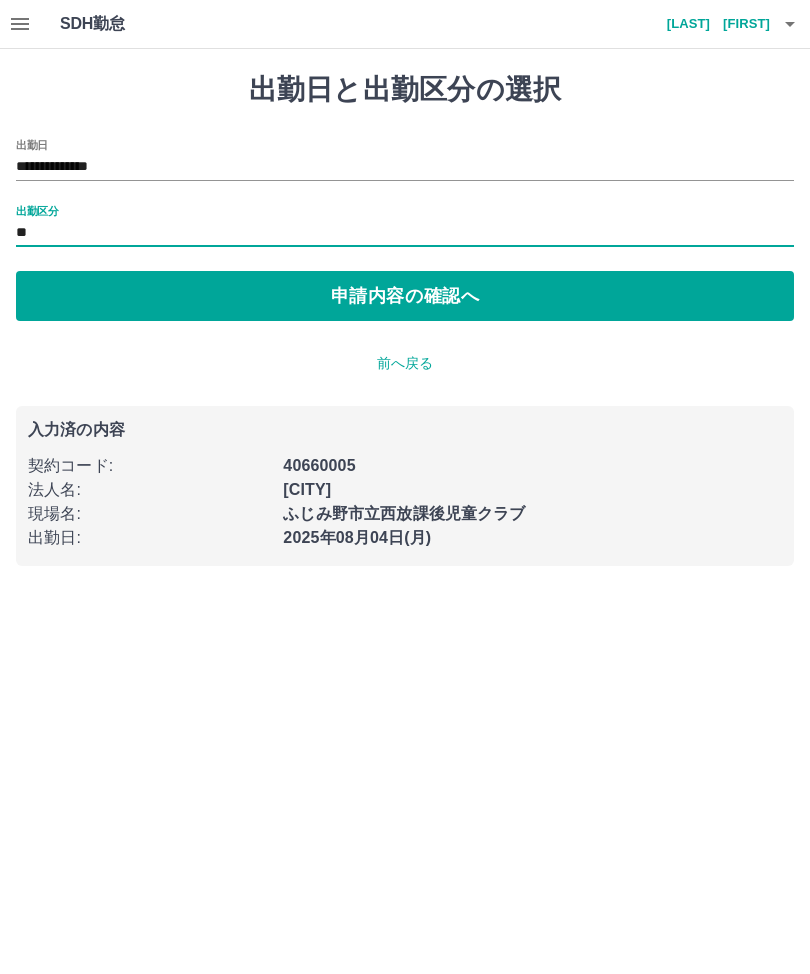 click on "**********" at bounding box center (405, 167) 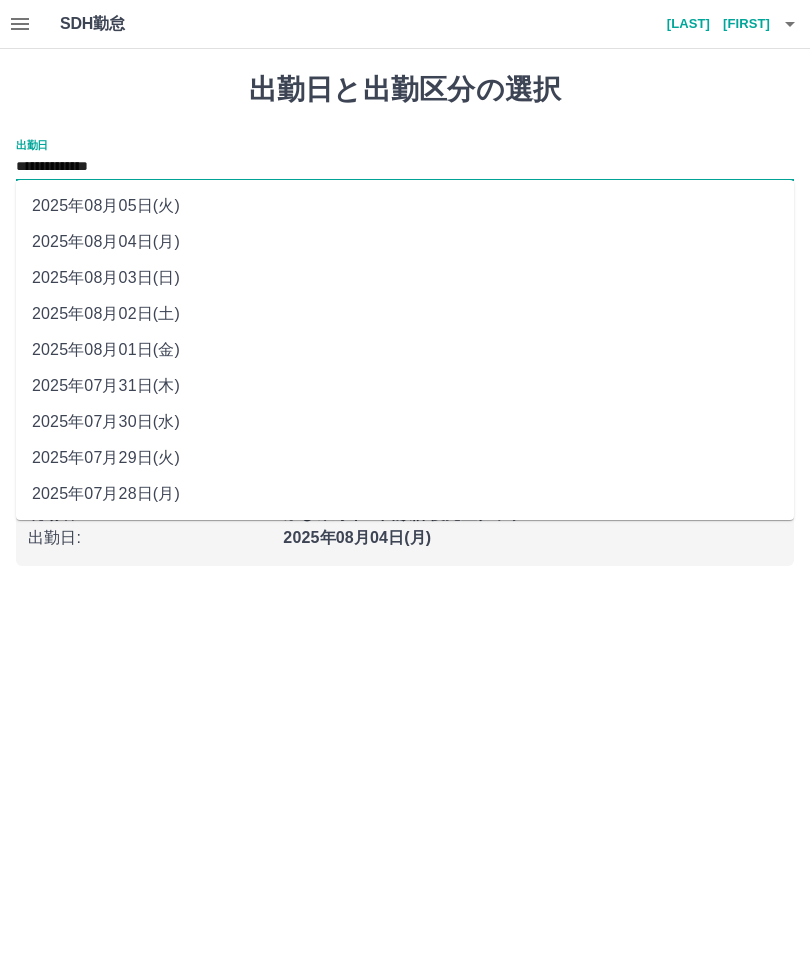 click on "2025年08月03日(日)" at bounding box center (405, 278) 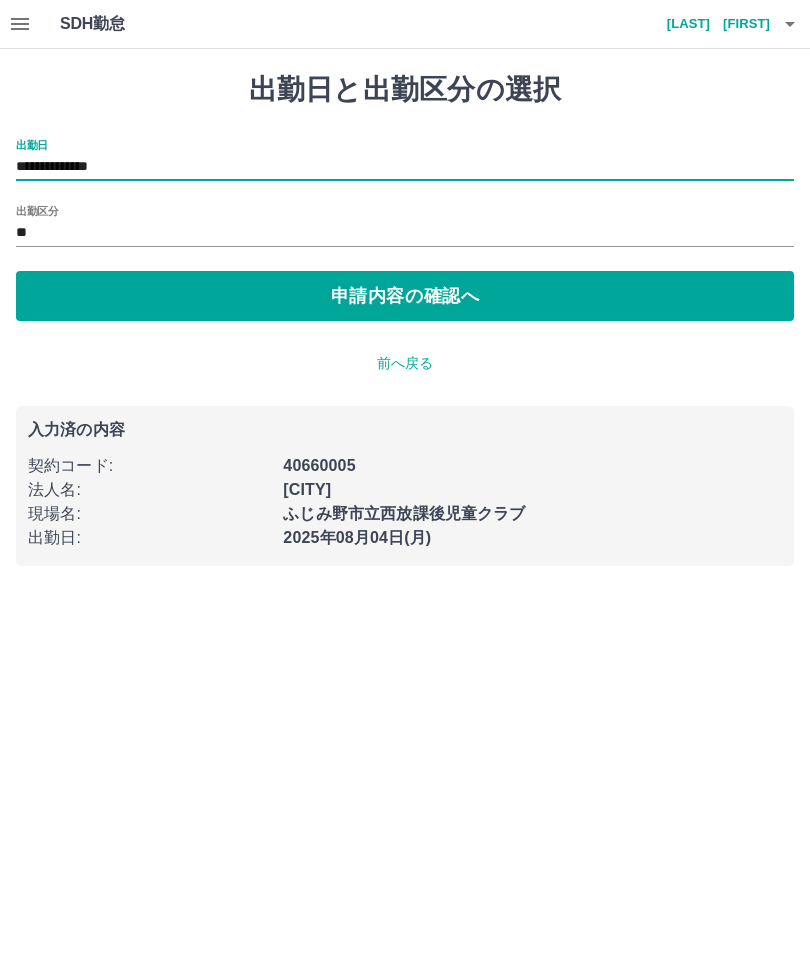 click on "**" at bounding box center [405, 233] 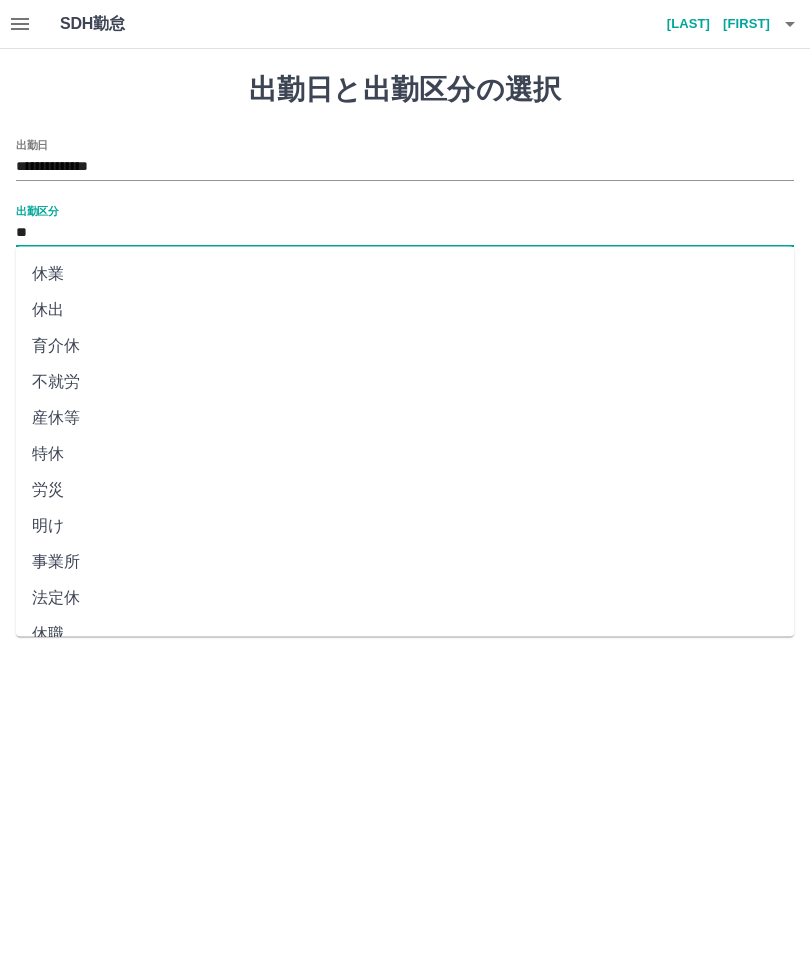 scroll, scrollTop: 248, scrollLeft: 0, axis: vertical 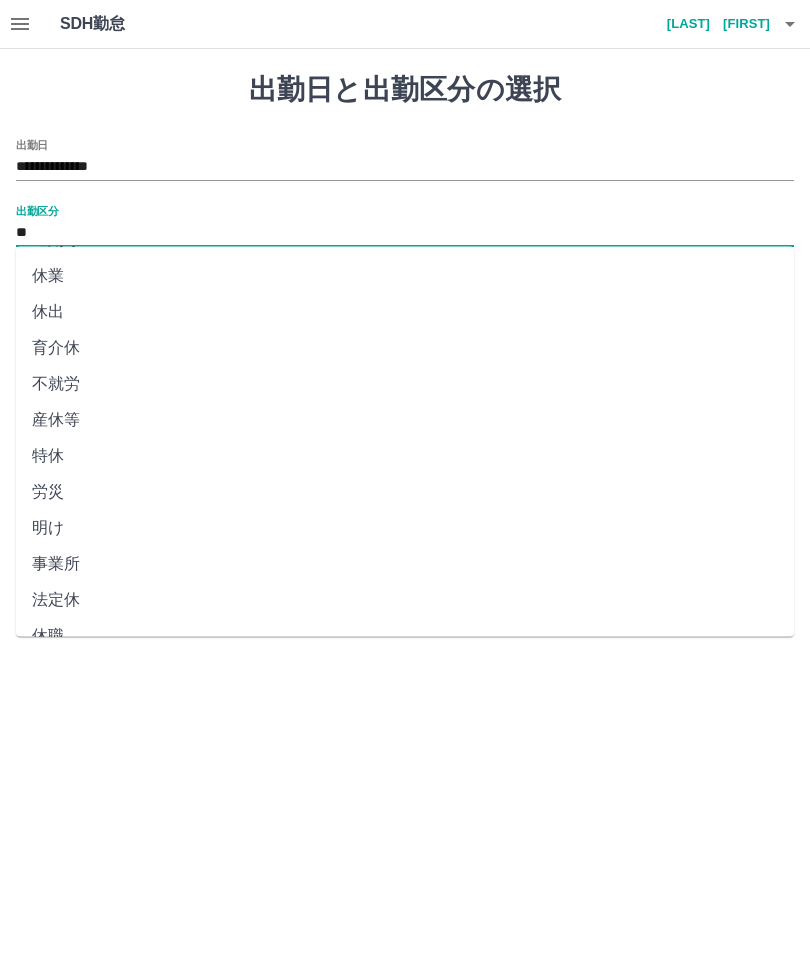 click on "法定休" at bounding box center [405, 601] 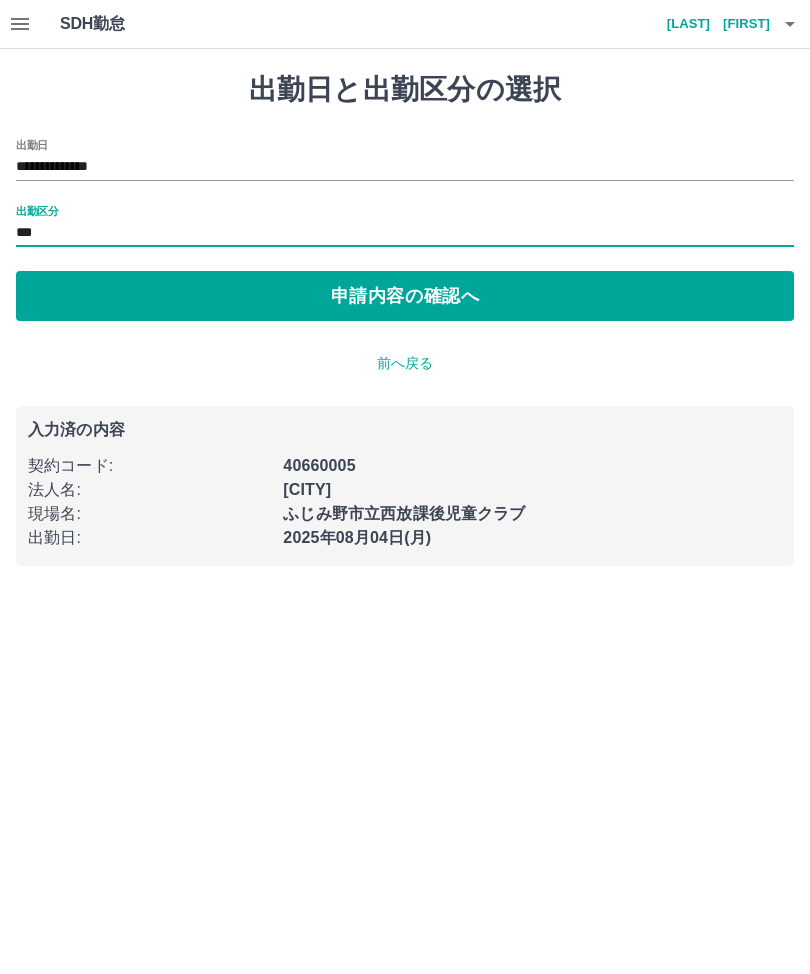 click on "申請内容の確認へ" at bounding box center [405, 296] 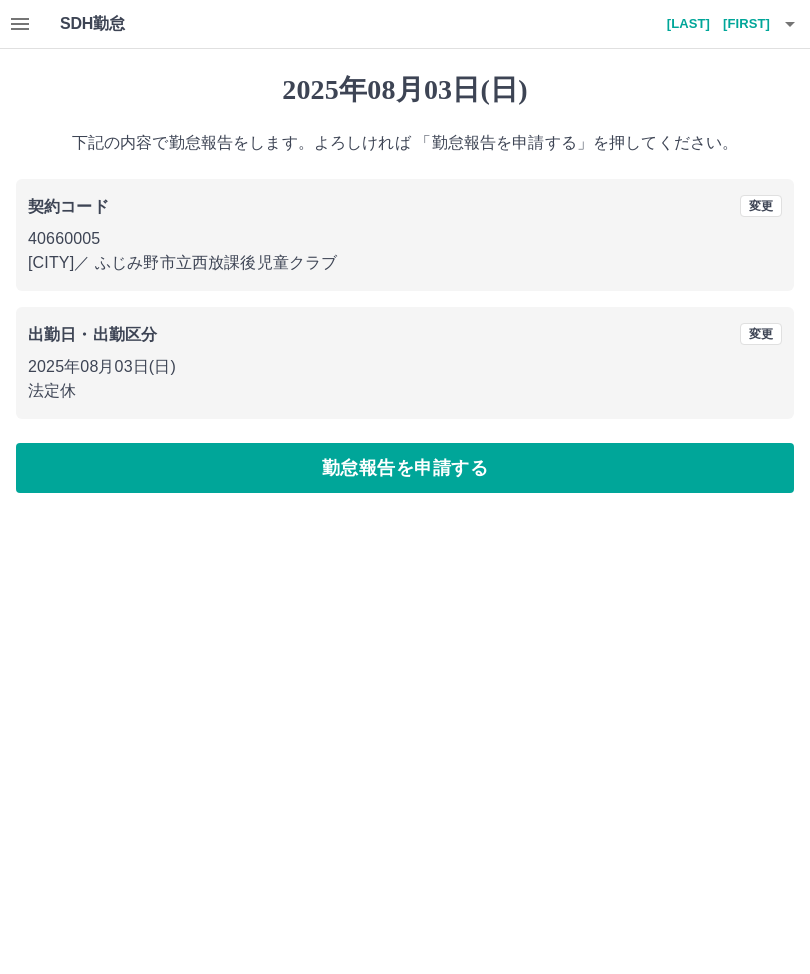 click on "勤怠報告を申請する" at bounding box center (405, 468) 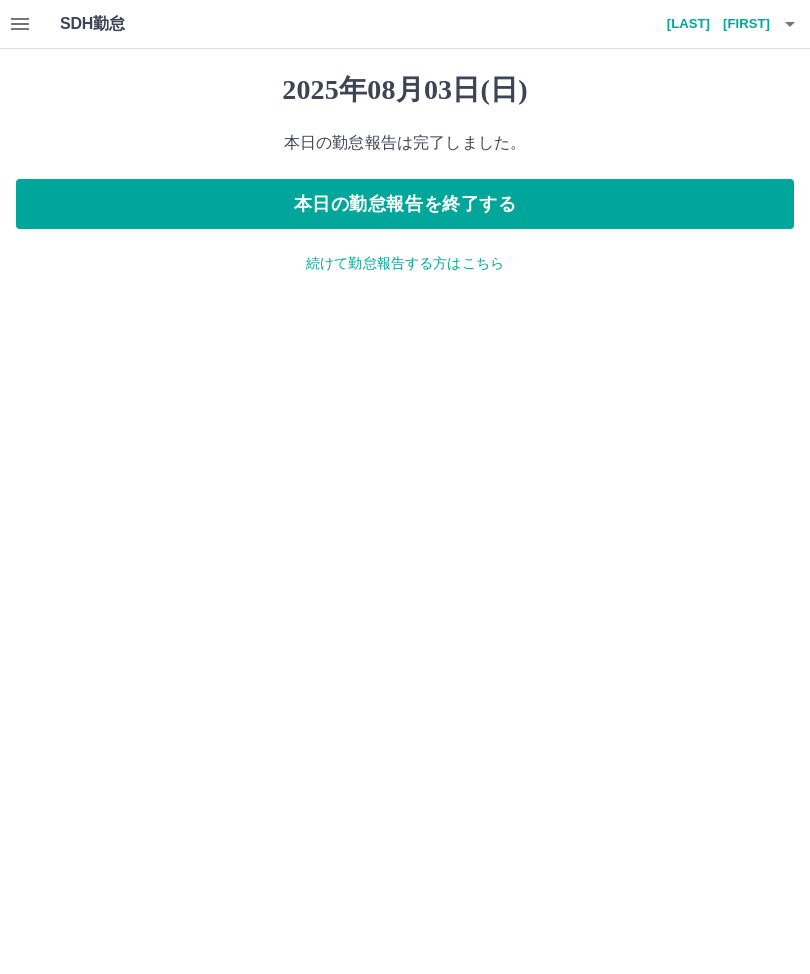 click on "本日の勤怠報告を終了する" at bounding box center (405, 204) 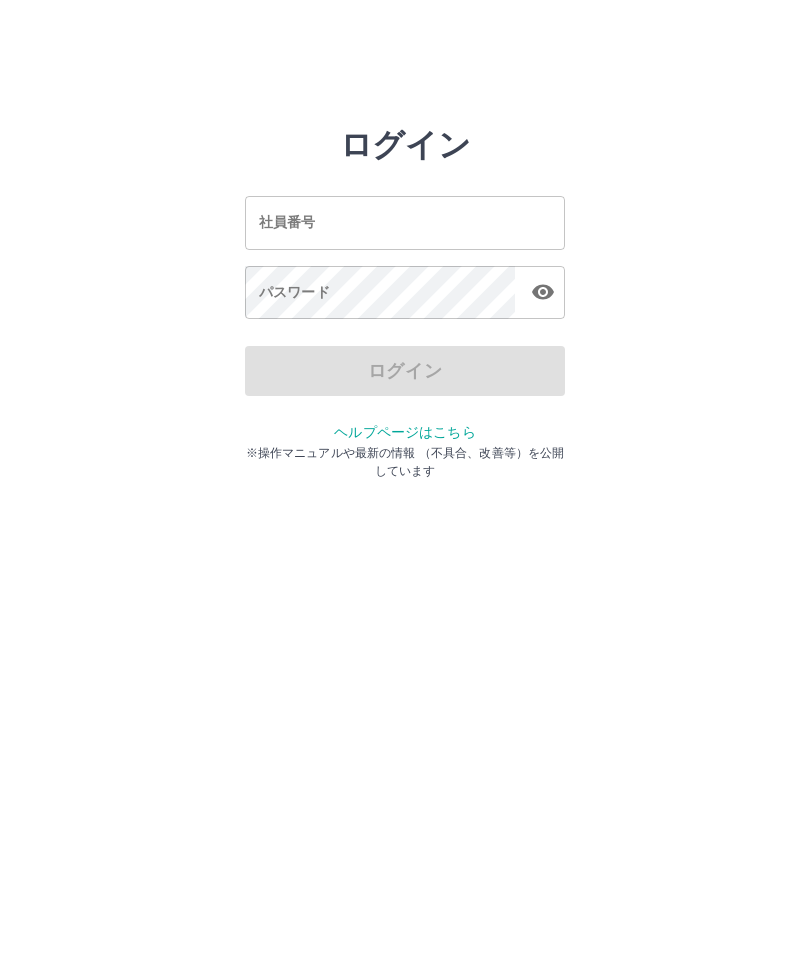 scroll, scrollTop: 0, scrollLeft: 0, axis: both 